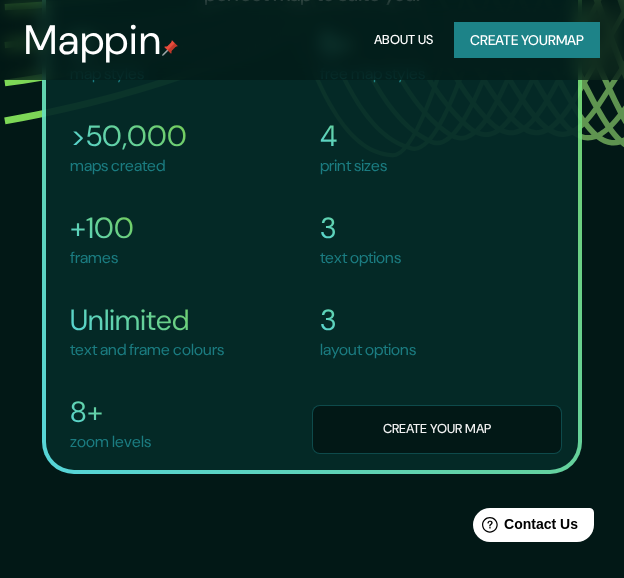 scroll, scrollTop: 3324, scrollLeft: 0, axis: vertical 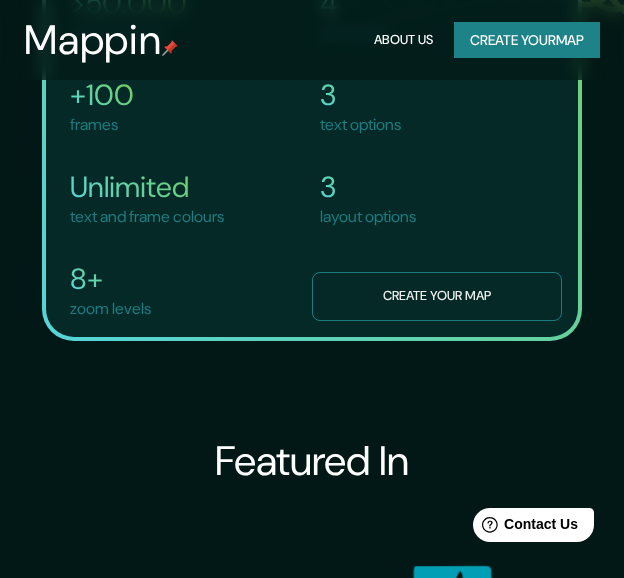 click on "Create your map" at bounding box center (437, 296) 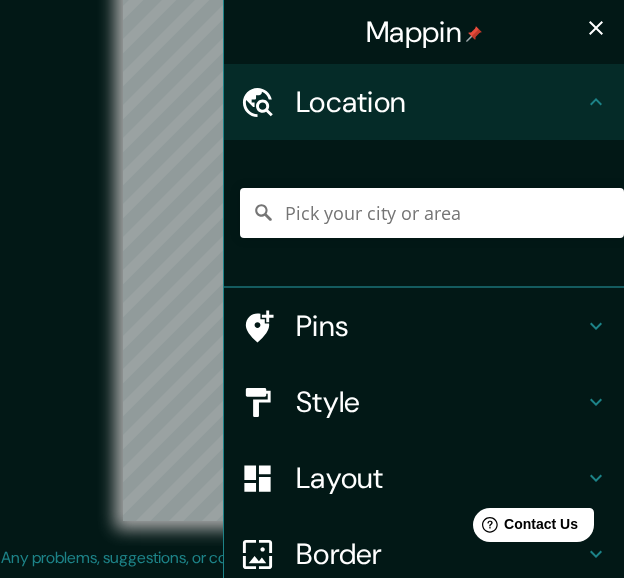 scroll, scrollTop: 0, scrollLeft: 0, axis: both 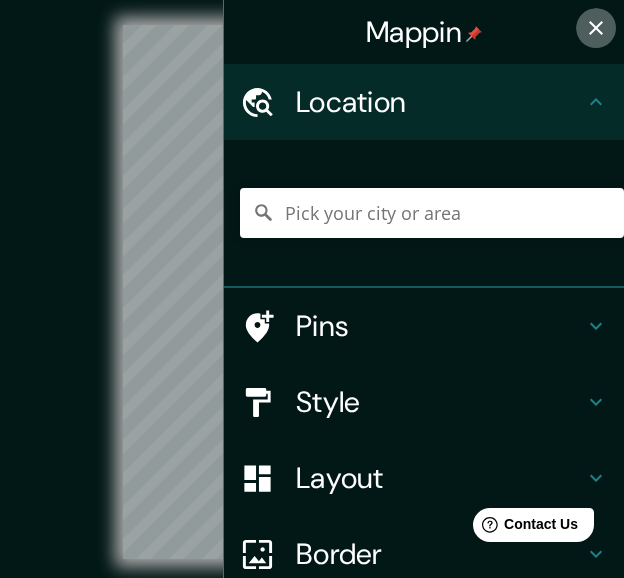 click 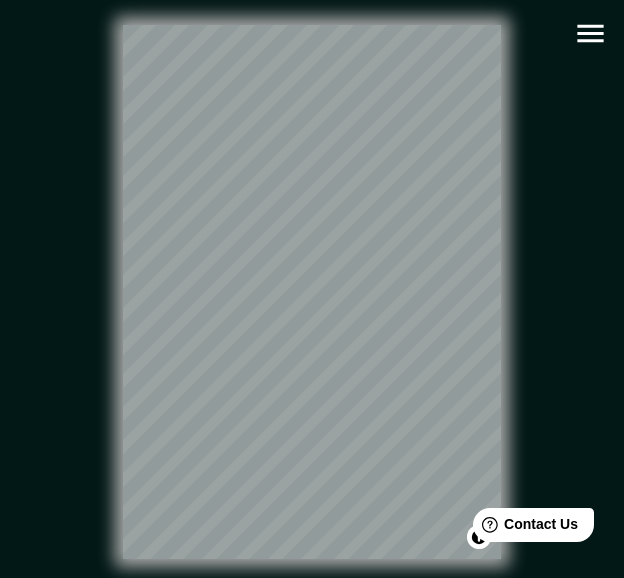 click on "Mappin Location Pins Style Layout Border Choose a border.  Hint : you can make layers of the frame opaque to create some cool effects. None Simple Transparent Fancy Size A4 single Create your map © Mapbox   © OpenStreetMap   Improve this map Any problems, suggestions, or concerns please email    [EMAIL_ADDRESS][DOMAIN_NAME] . . ." at bounding box center [312, 289] 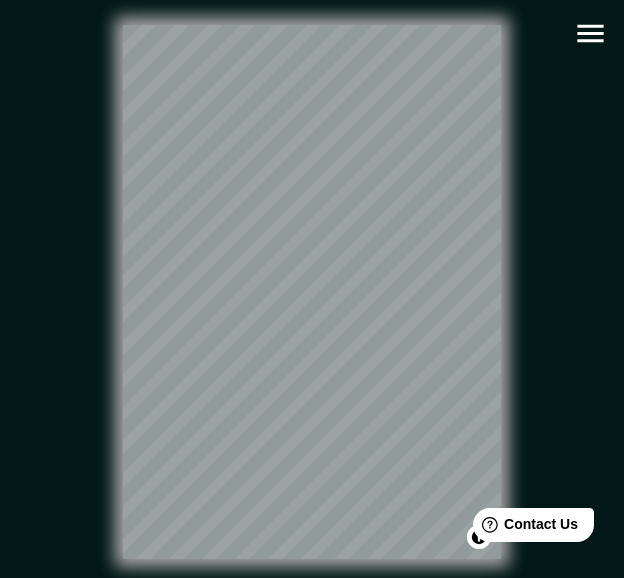 click on "© Mapbox   © OpenStreetMap   Improve this map" at bounding box center [312, 292] 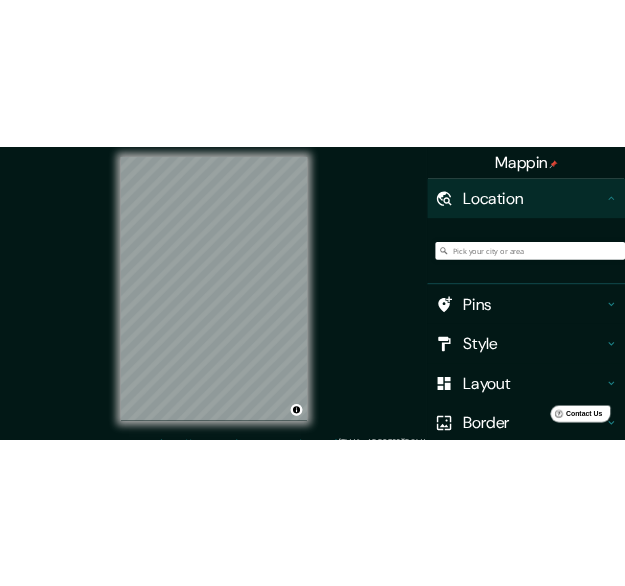 scroll, scrollTop: 0, scrollLeft: 0, axis: both 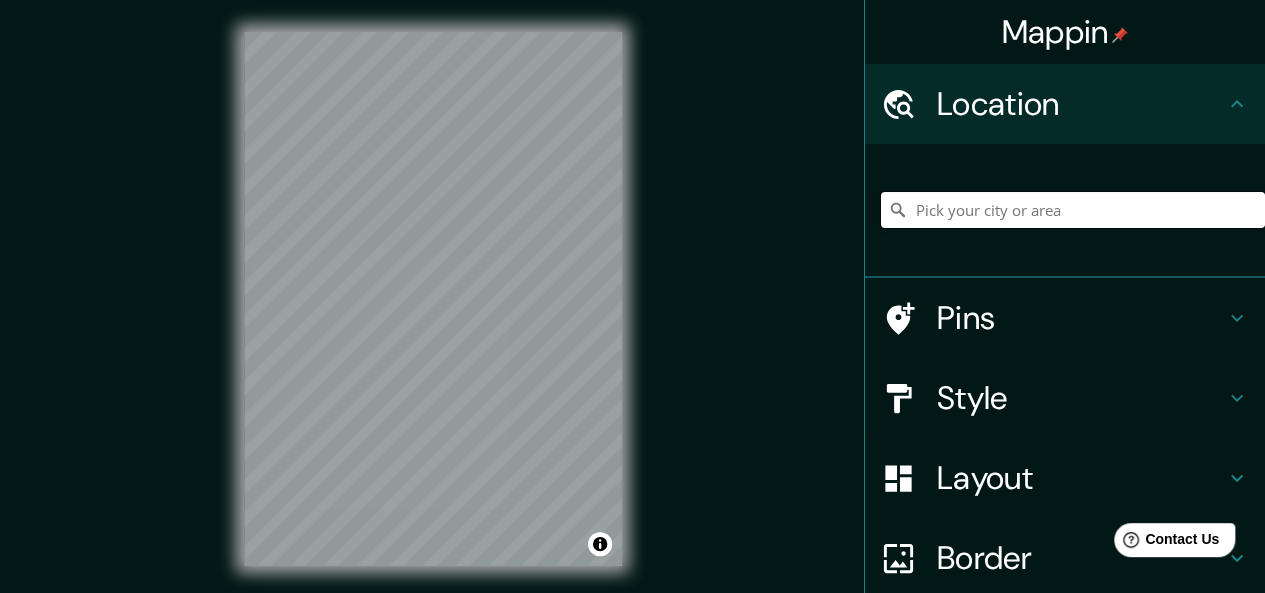 click at bounding box center (1073, 210) 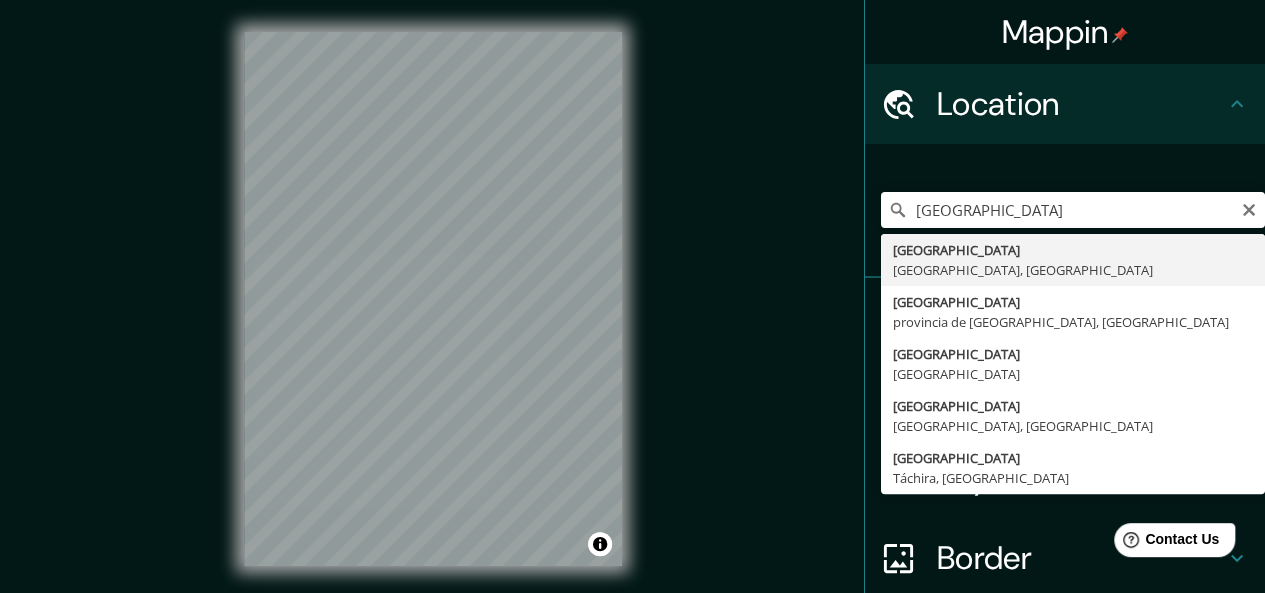 type on "[GEOGRAPHIC_DATA], [GEOGRAPHIC_DATA], [GEOGRAPHIC_DATA]" 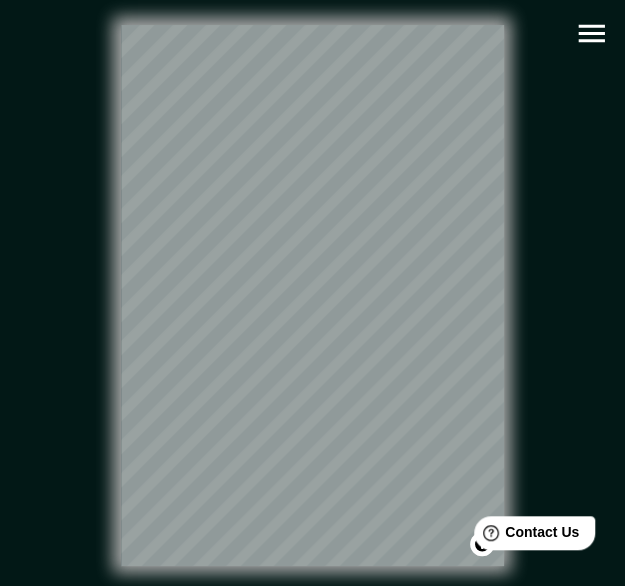 click 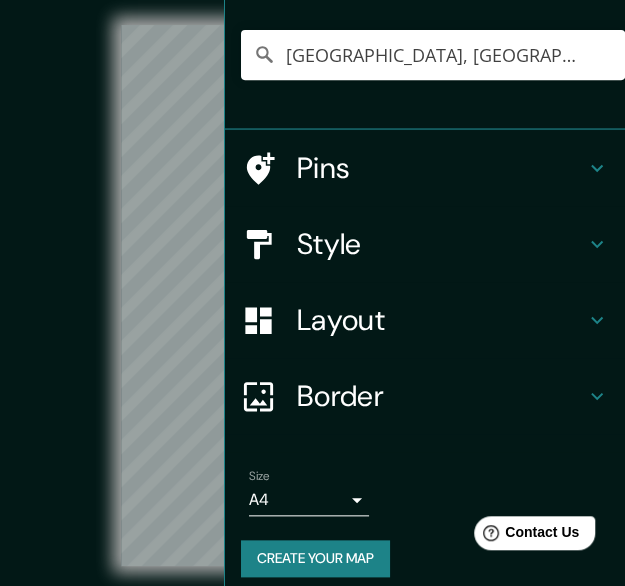 click on "Layout" at bounding box center (441, 320) 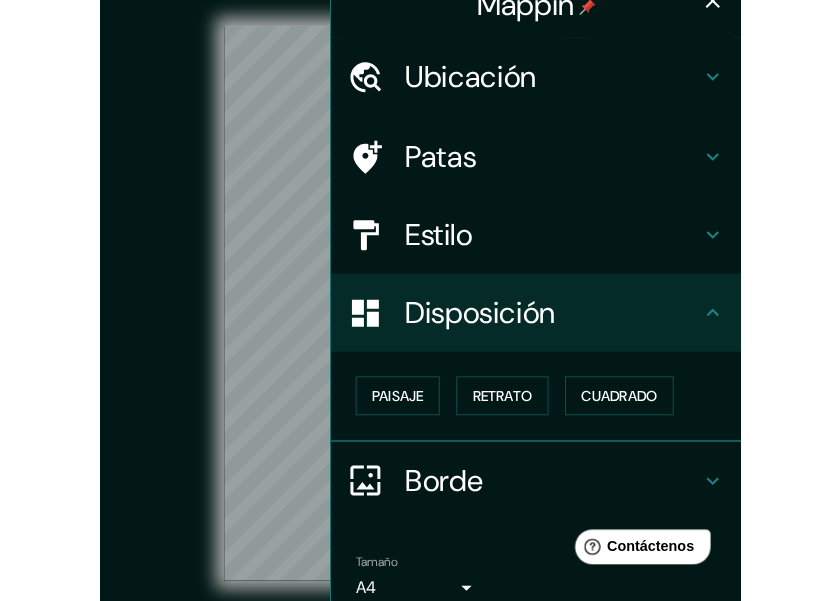 scroll, scrollTop: 0, scrollLeft: 0, axis: both 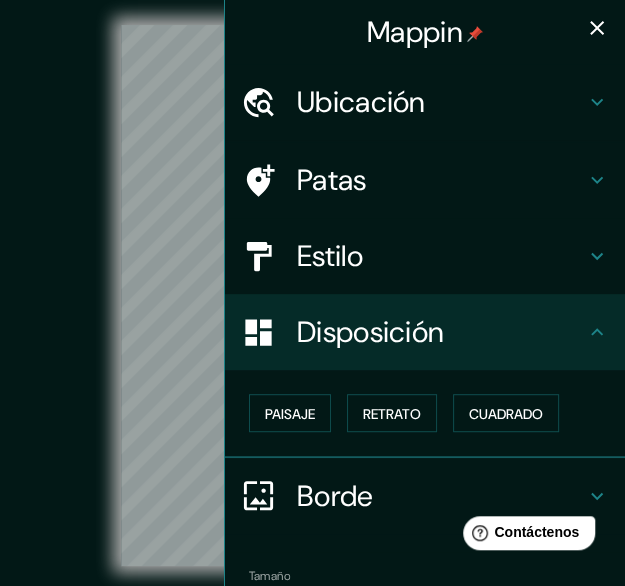 click on "Estilo" at bounding box center (441, 256) 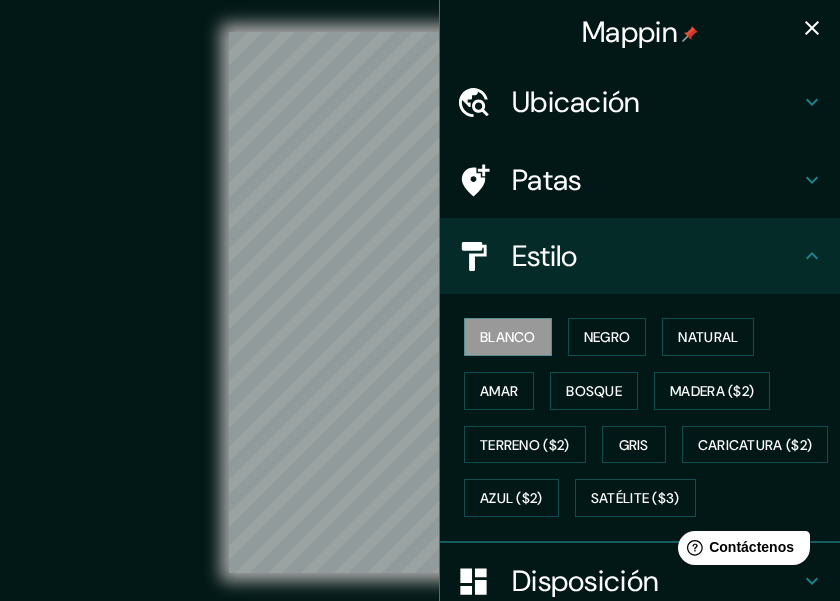 drag, startPoint x: 191, startPoint y: 212, endPoint x: 179, endPoint y: 208, distance: 12.649111 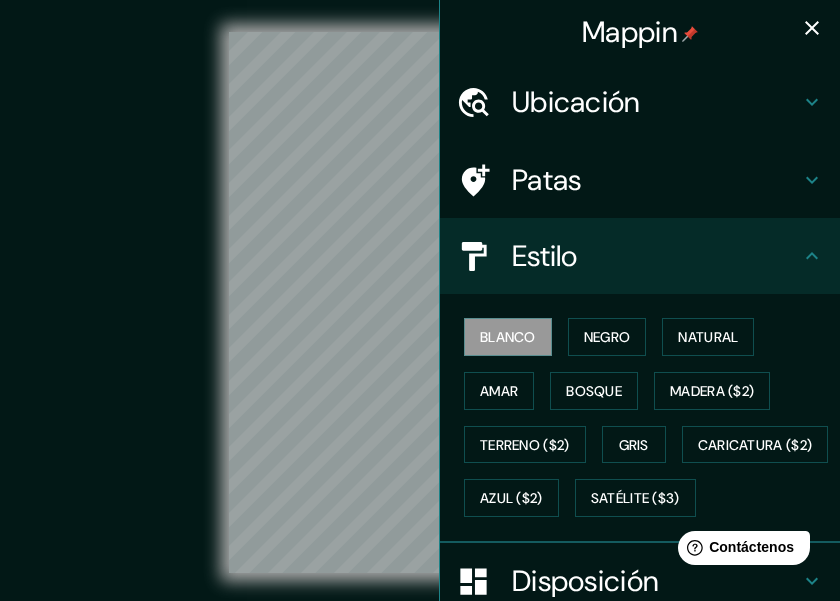 click on "Patas" at bounding box center [656, 180] 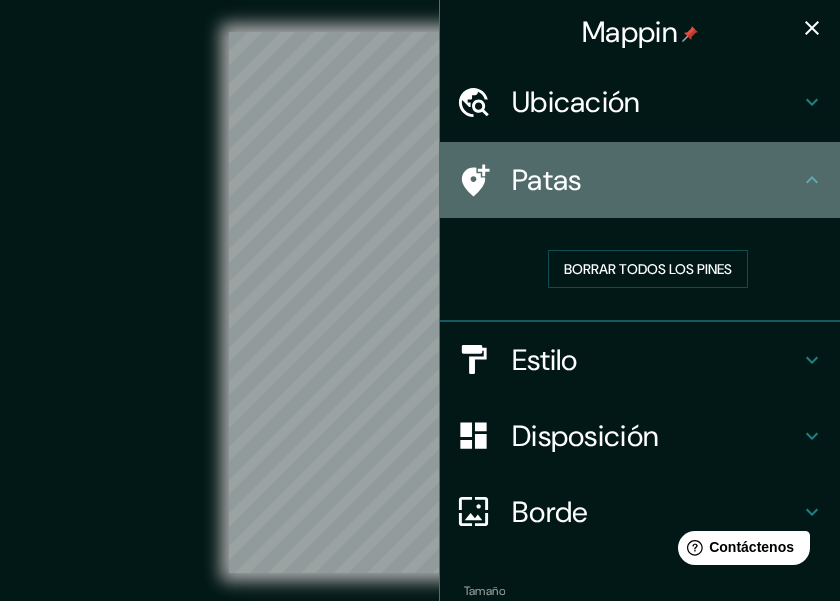 click 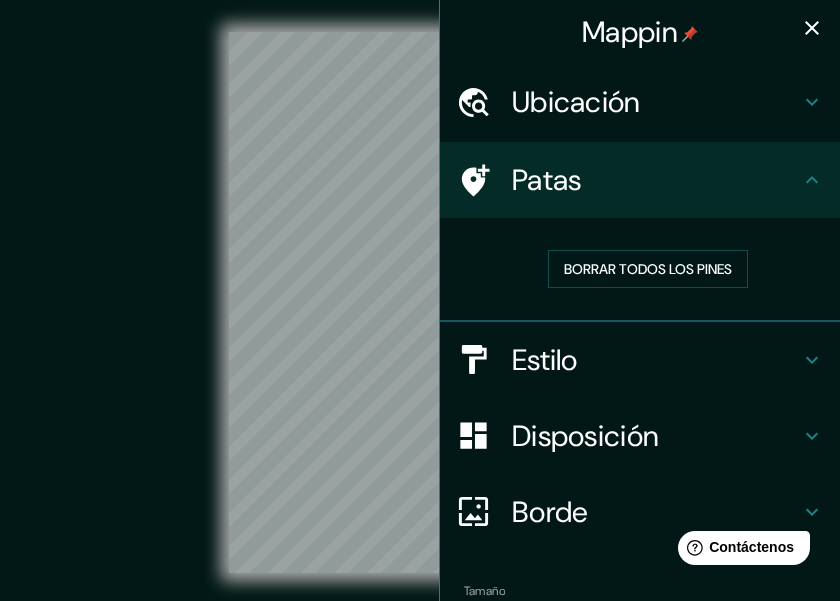 click 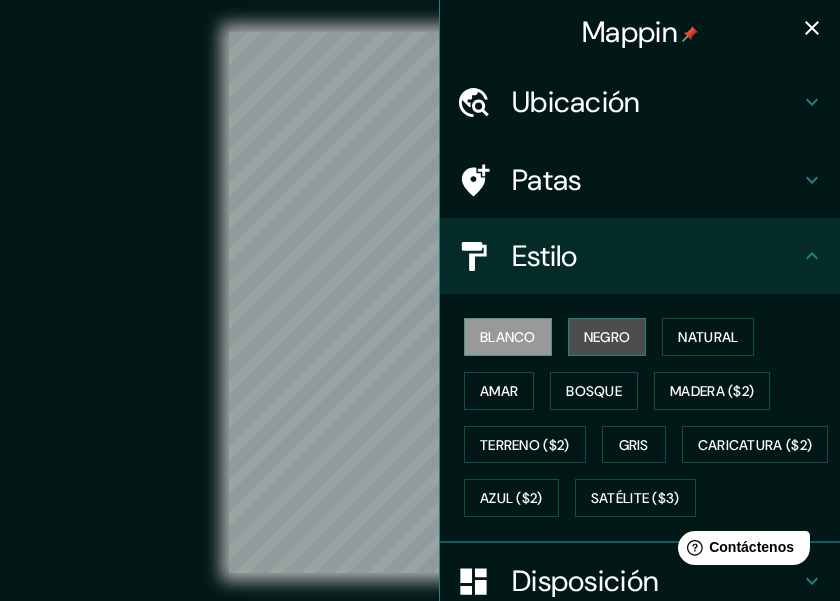 click on "Negro" at bounding box center (607, 337) 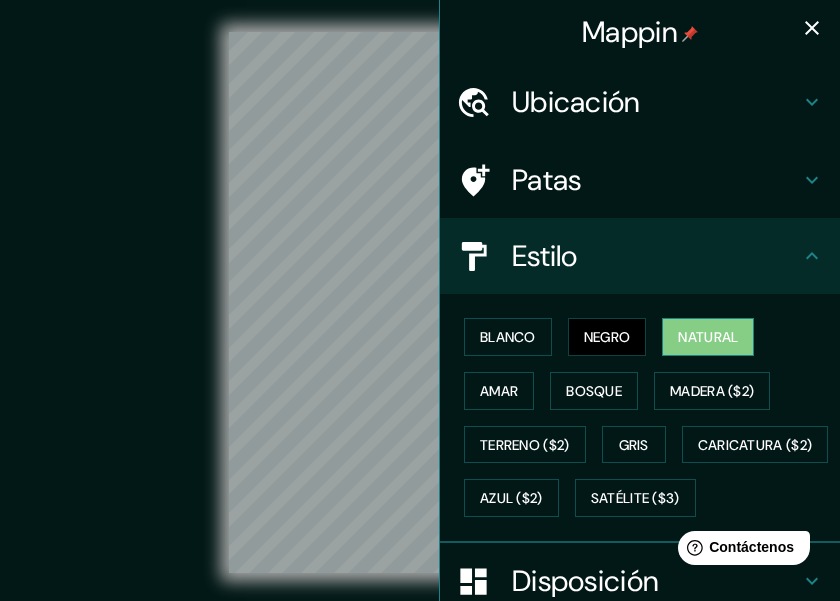 click on "Natural" at bounding box center (708, 337) 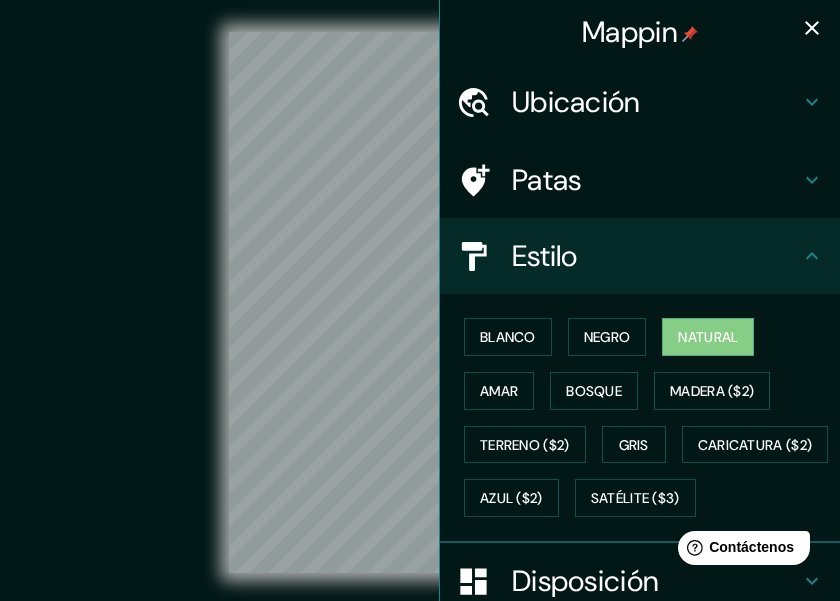 click on "© Mapbox   © OpenStreetMap   Improve this map" at bounding box center (420, 302) 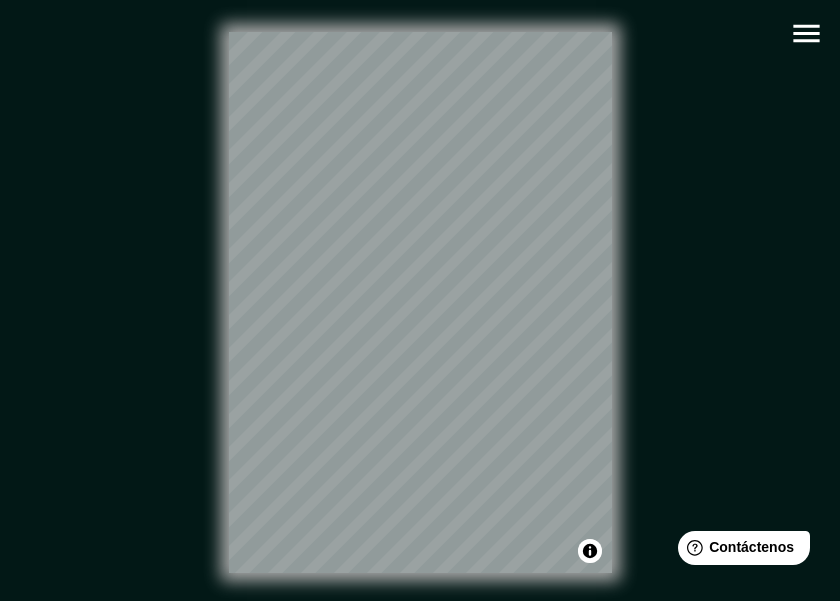 click 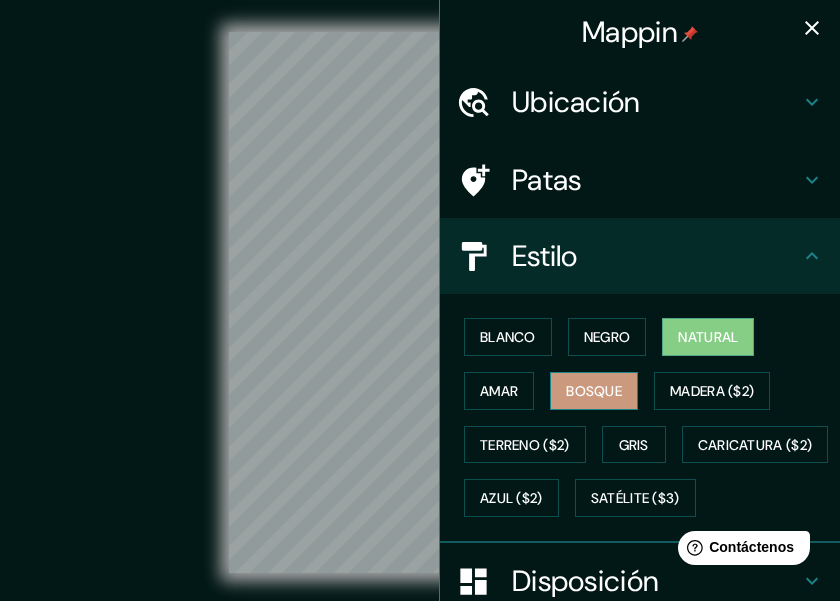 click on "Bosque" at bounding box center [594, 391] 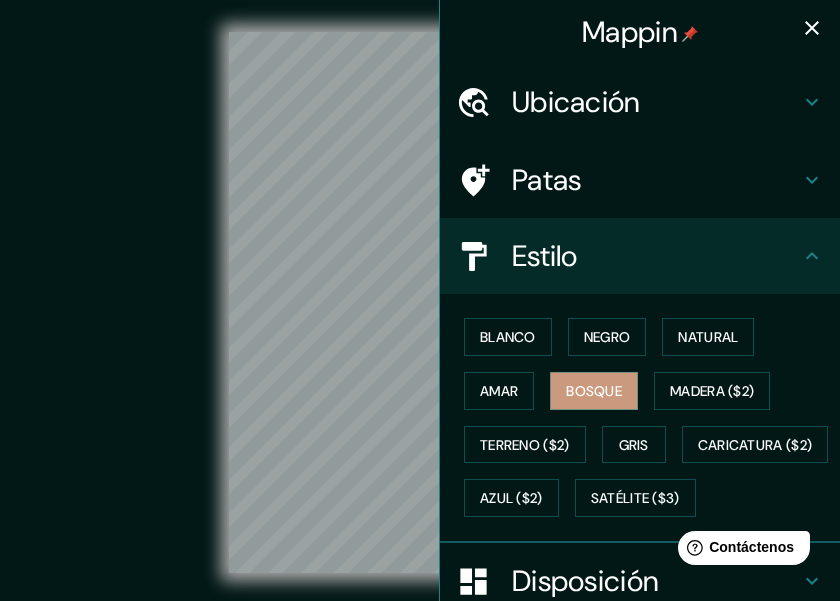 click 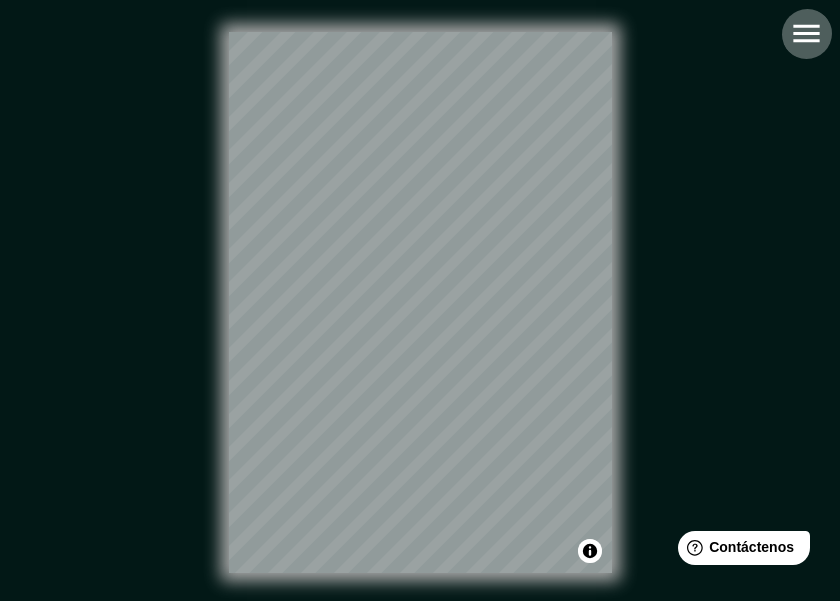 click 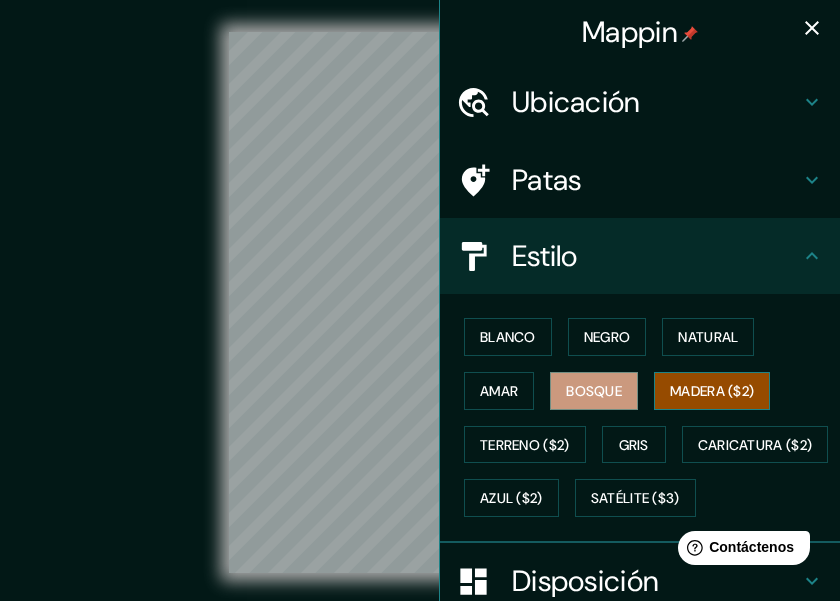 click on "Madera ($2)" at bounding box center [712, 391] 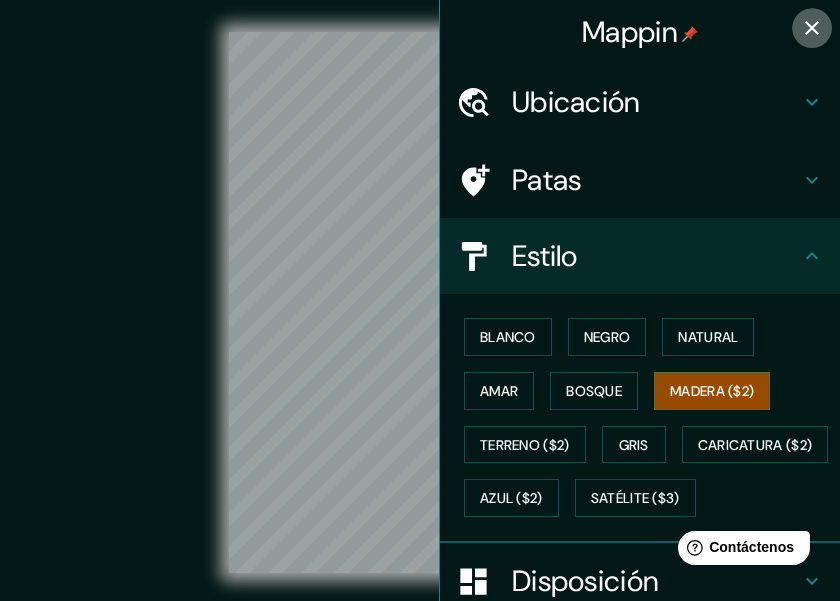 click 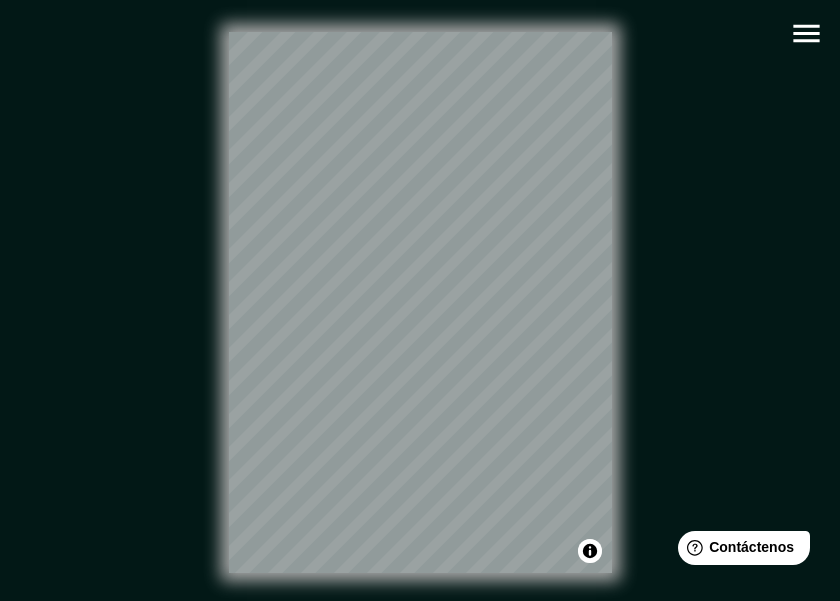 click 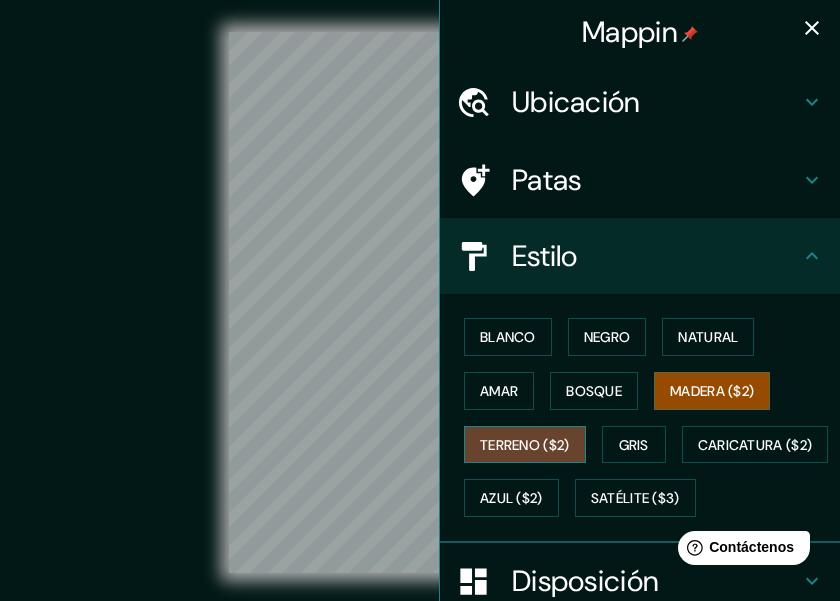 click on "Terreno ($2)" at bounding box center [525, 445] 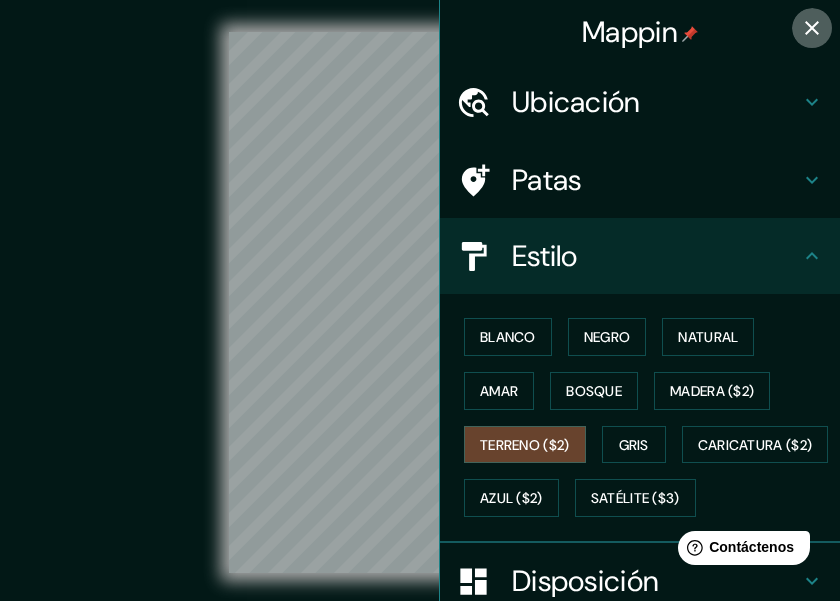 click at bounding box center (812, 28) 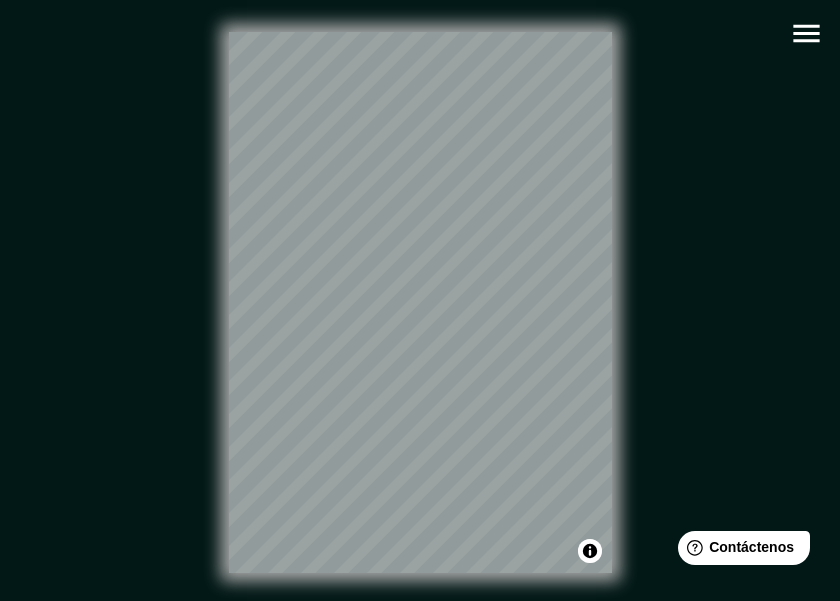 click 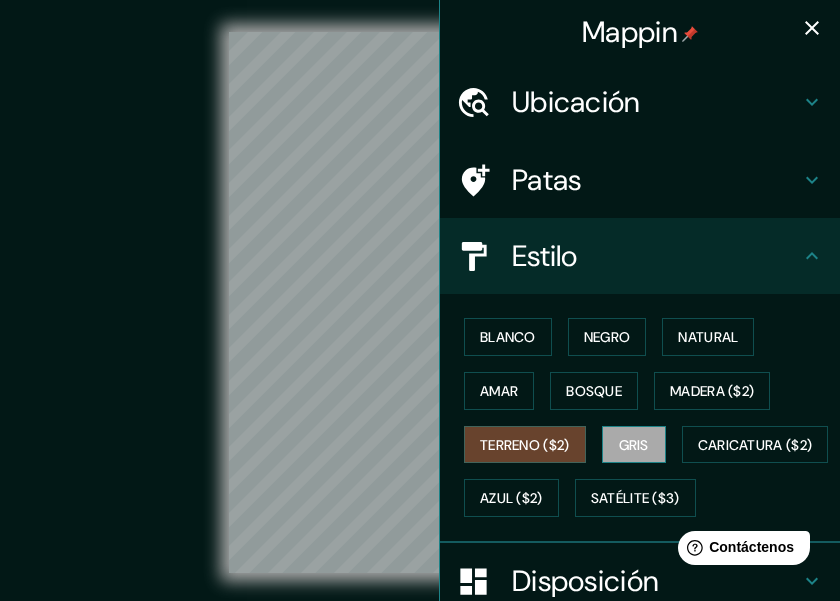 click on "Gris" at bounding box center (634, 445) 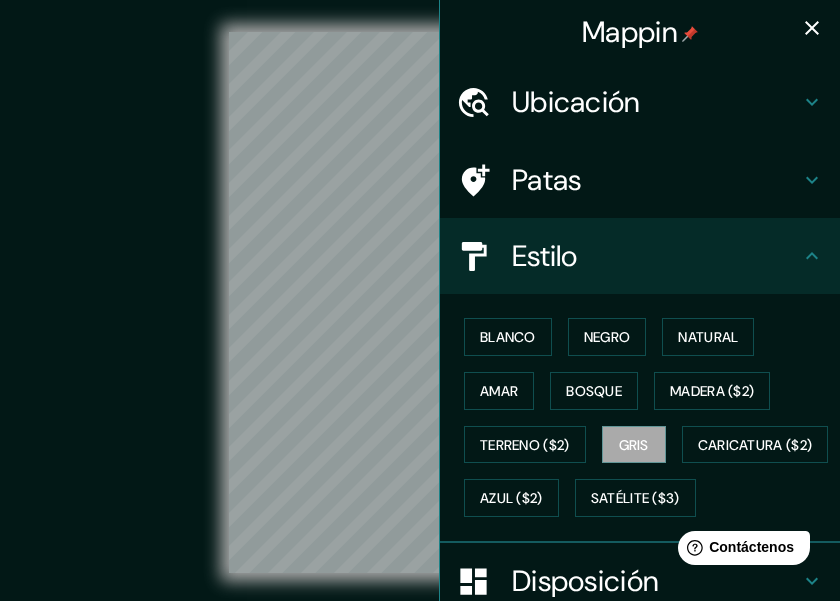 click at bounding box center (812, 28) 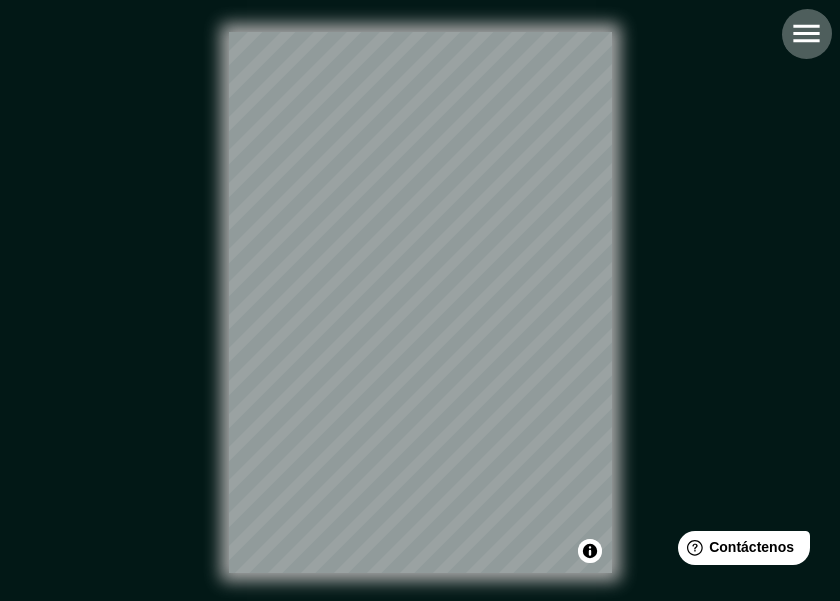 click at bounding box center [806, 33] 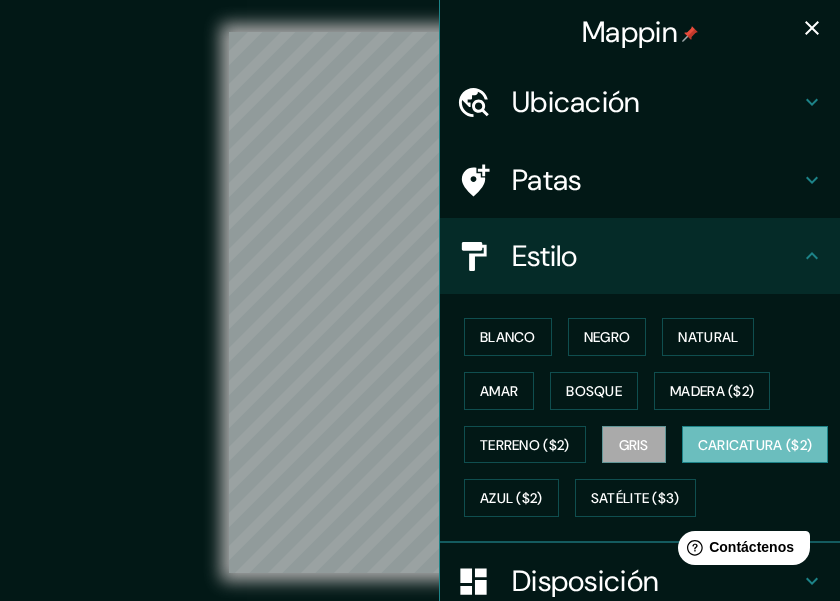 click on "Caricatura ($2)" at bounding box center [755, 445] 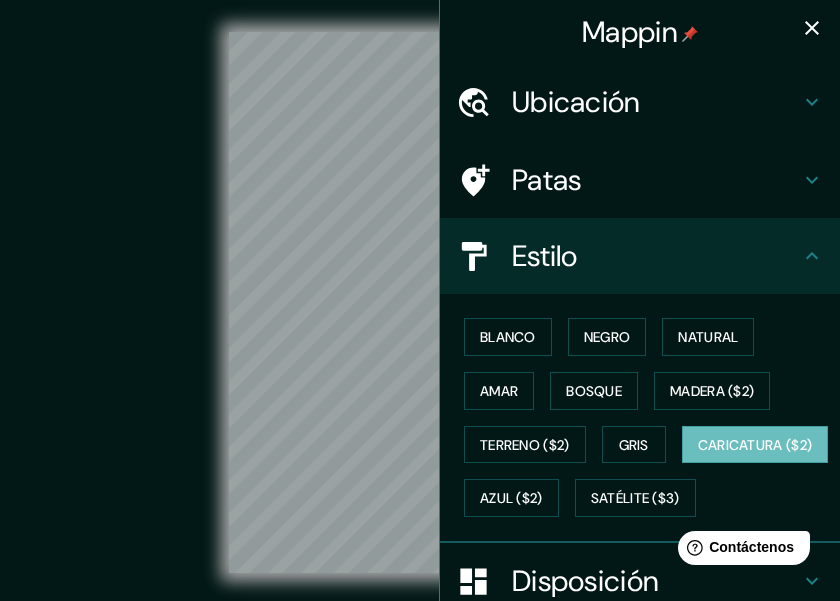 click at bounding box center (812, 28) 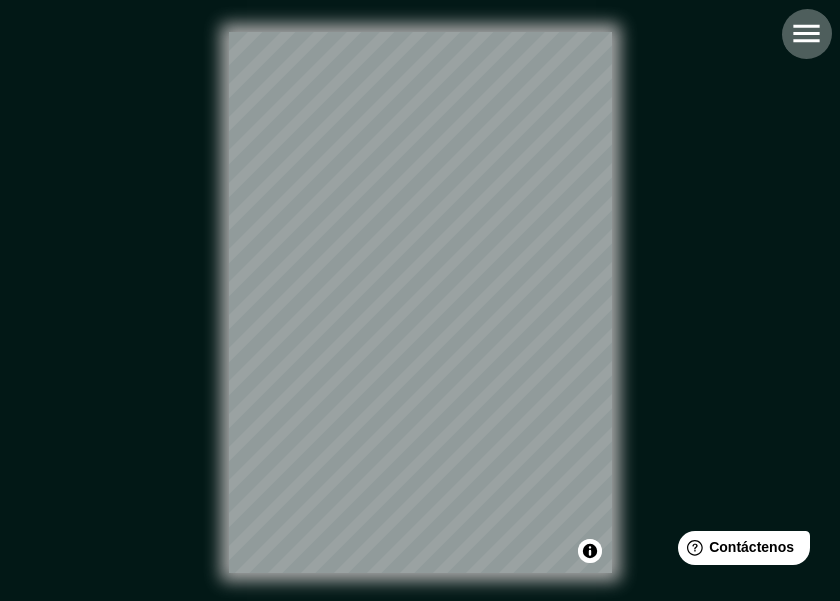 click 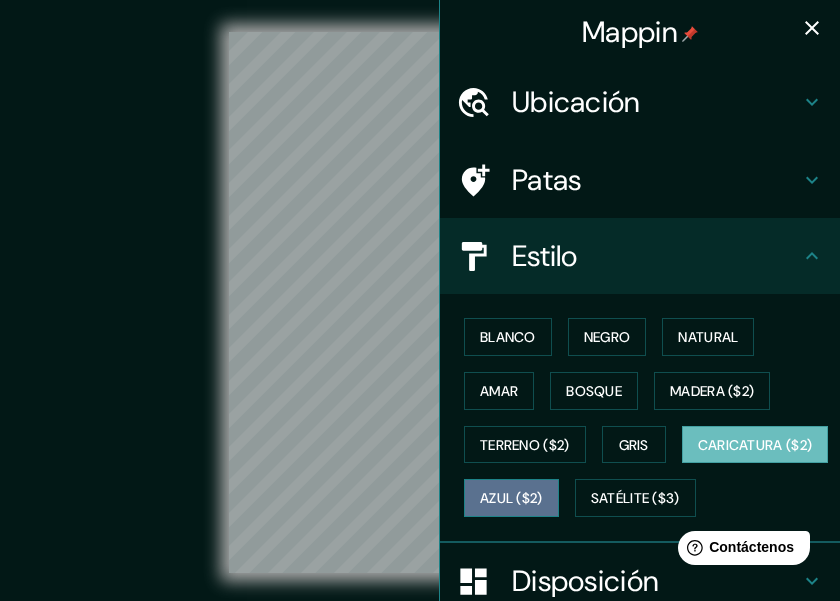 click on "Azul ($2)" at bounding box center [511, 499] 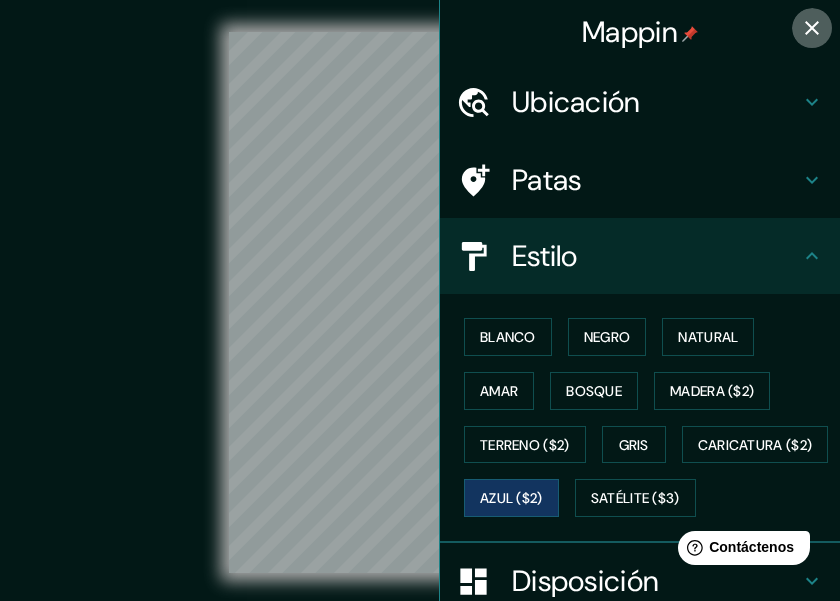click 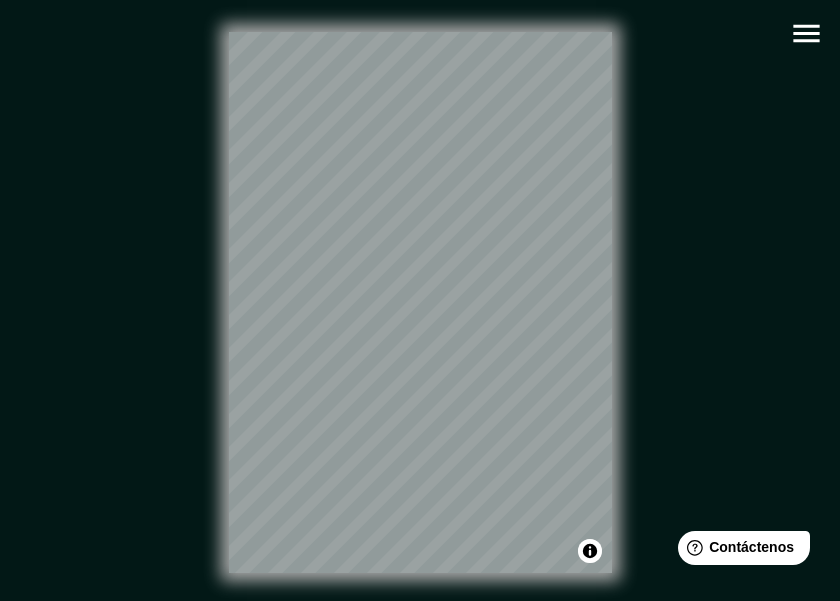 click 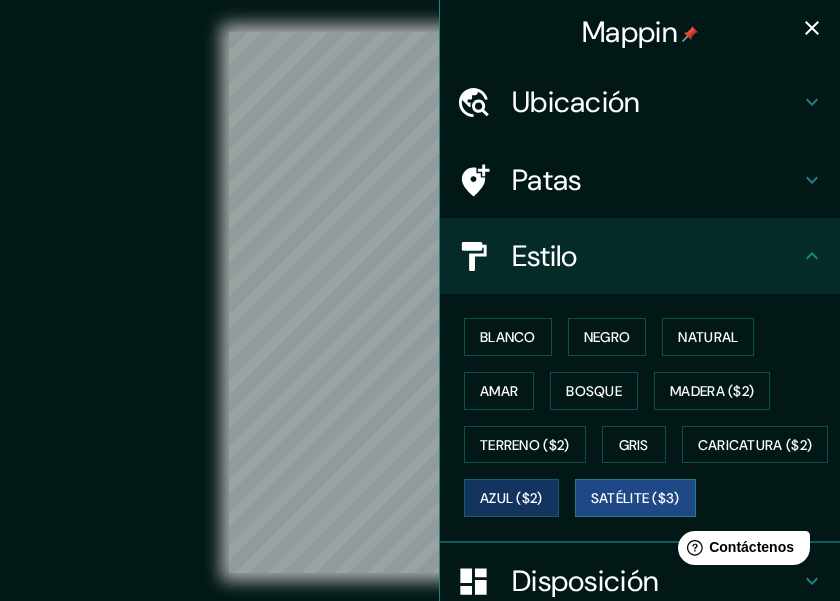 click on "Satélite ($3)" at bounding box center (635, 499) 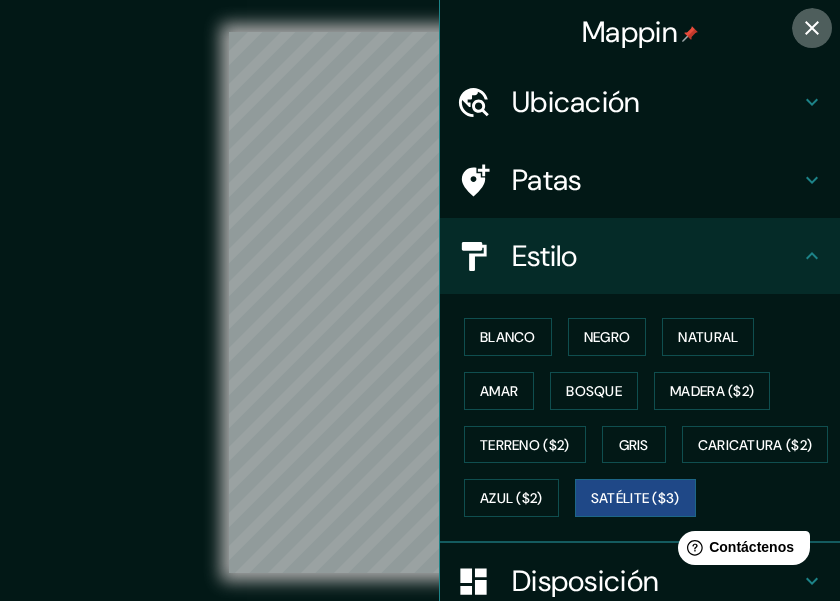 click at bounding box center [812, 28] 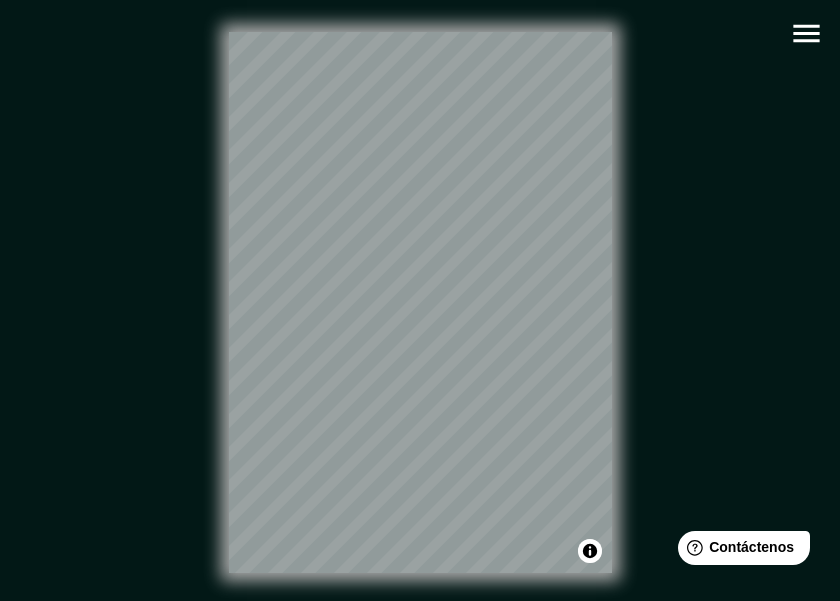 click at bounding box center (806, 33) 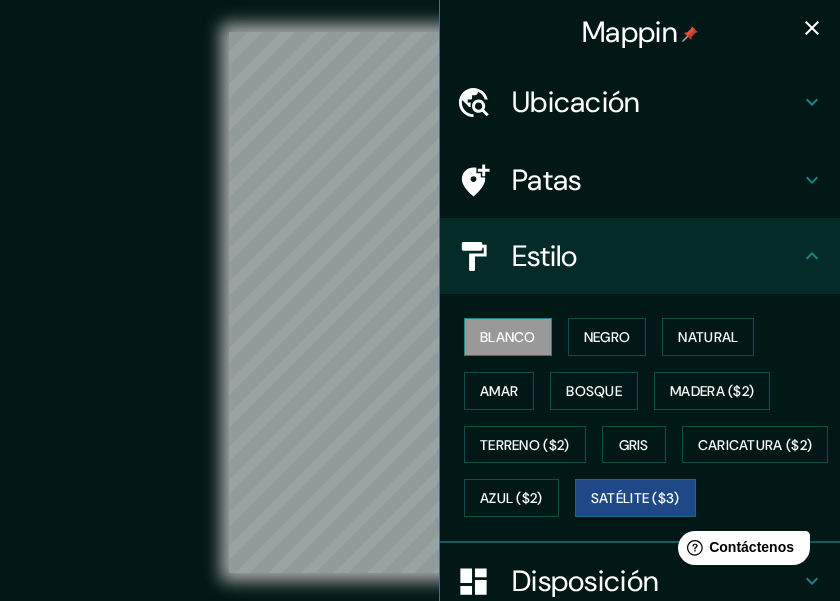 click on "Blanco" at bounding box center (508, 337) 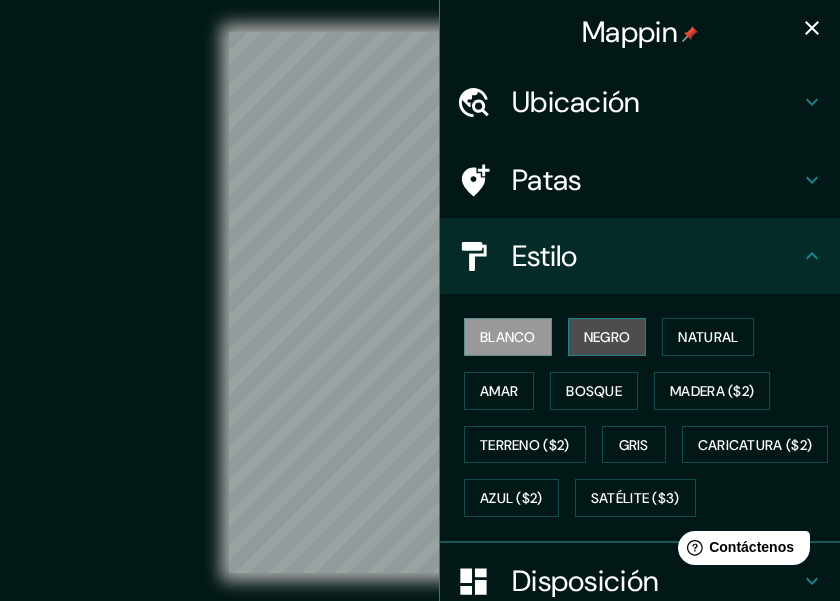 click on "Negro" at bounding box center [607, 337] 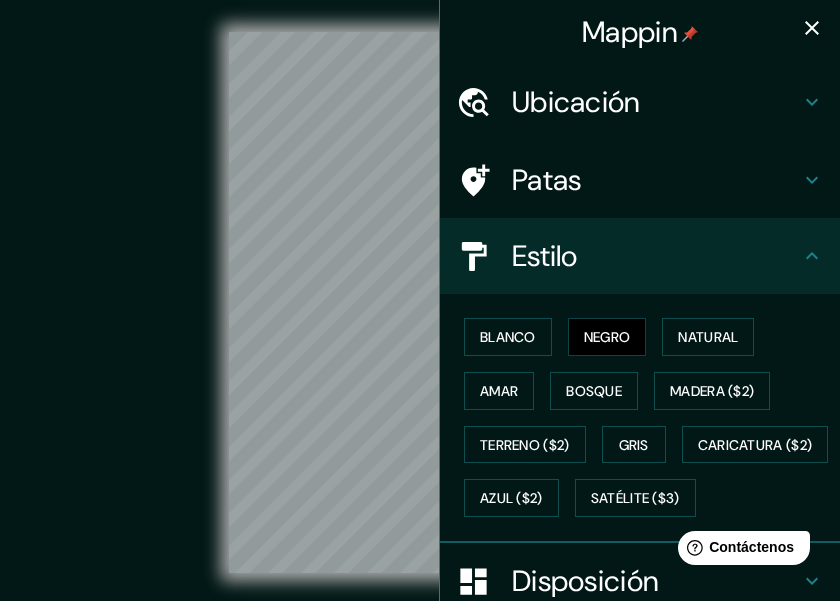 click 